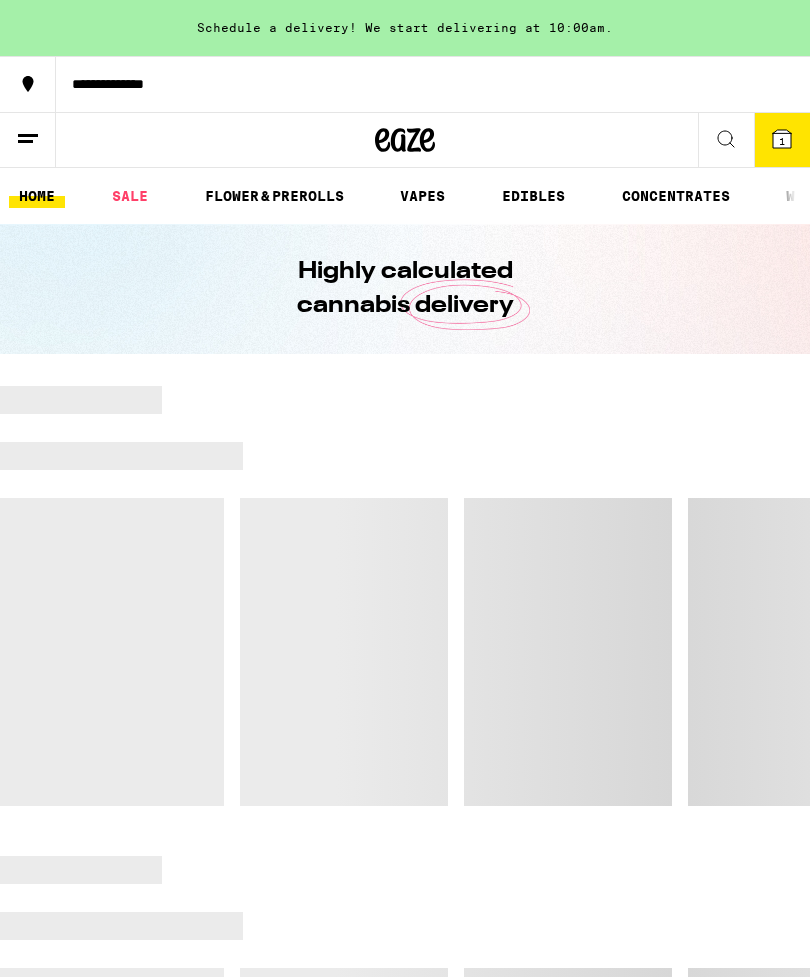 scroll, scrollTop: 0, scrollLeft: 0, axis: both 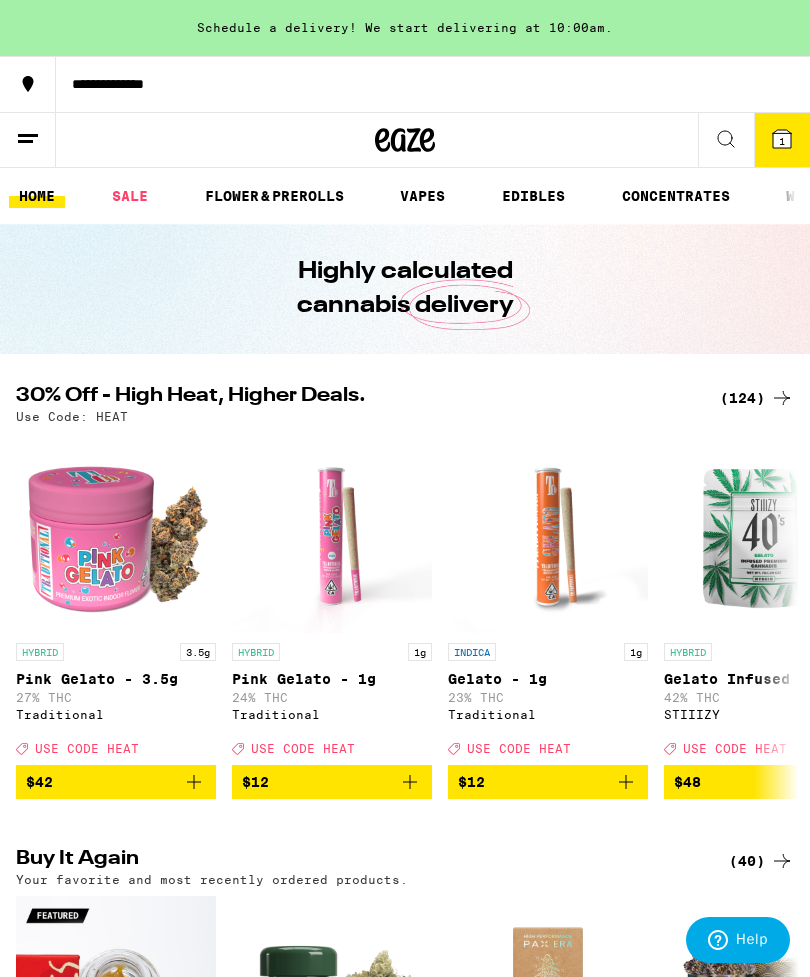 click on "(124)" at bounding box center [757, 398] 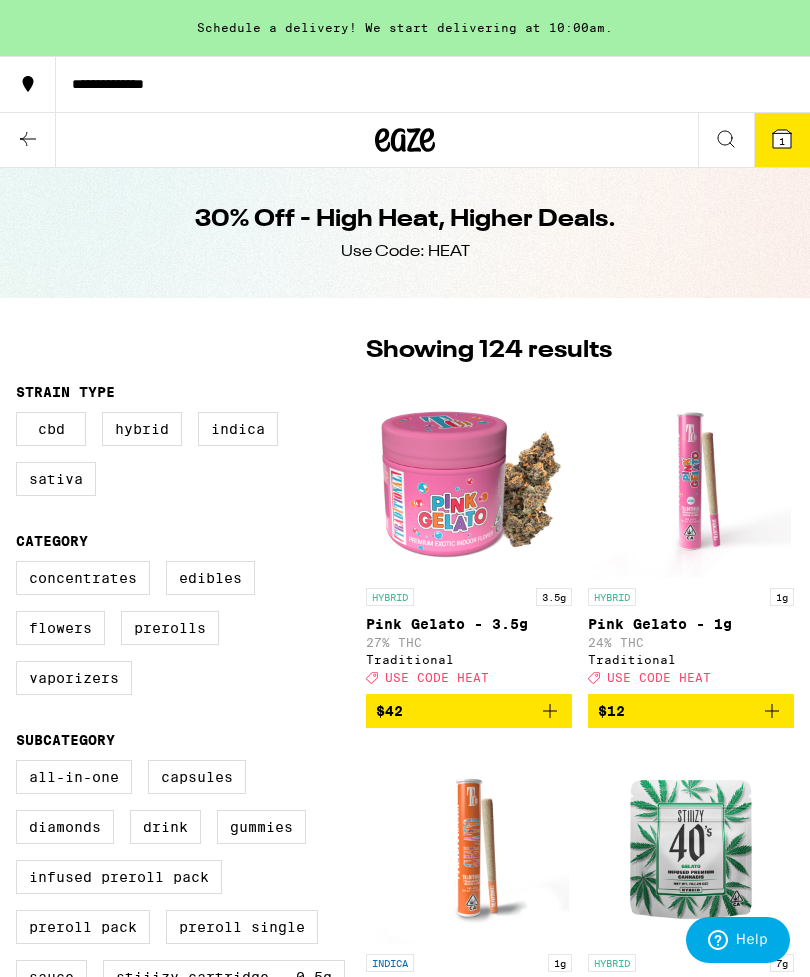 click on "Flowers" at bounding box center (60, 628) 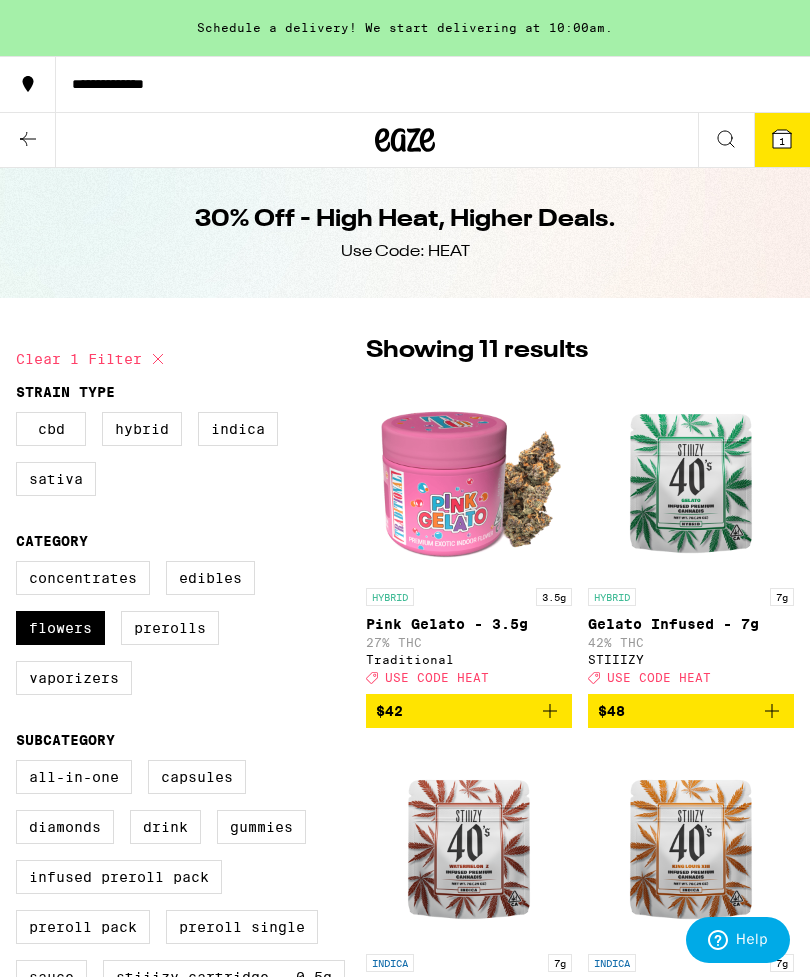 click 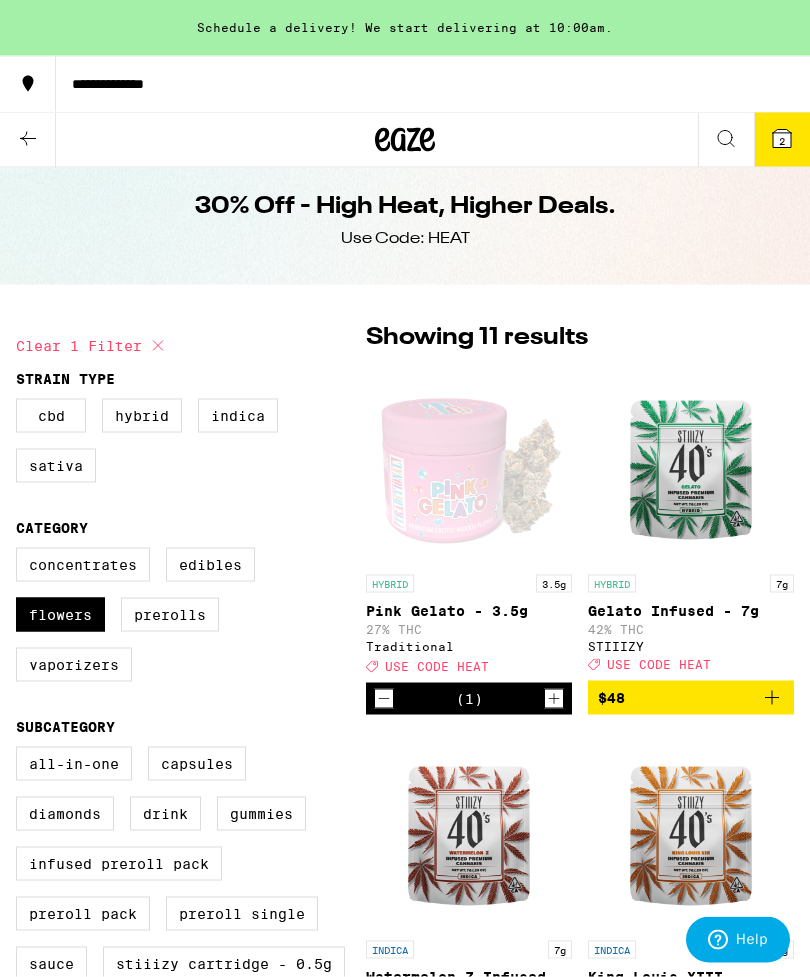 scroll, scrollTop: 0, scrollLeft: 0, axis: both 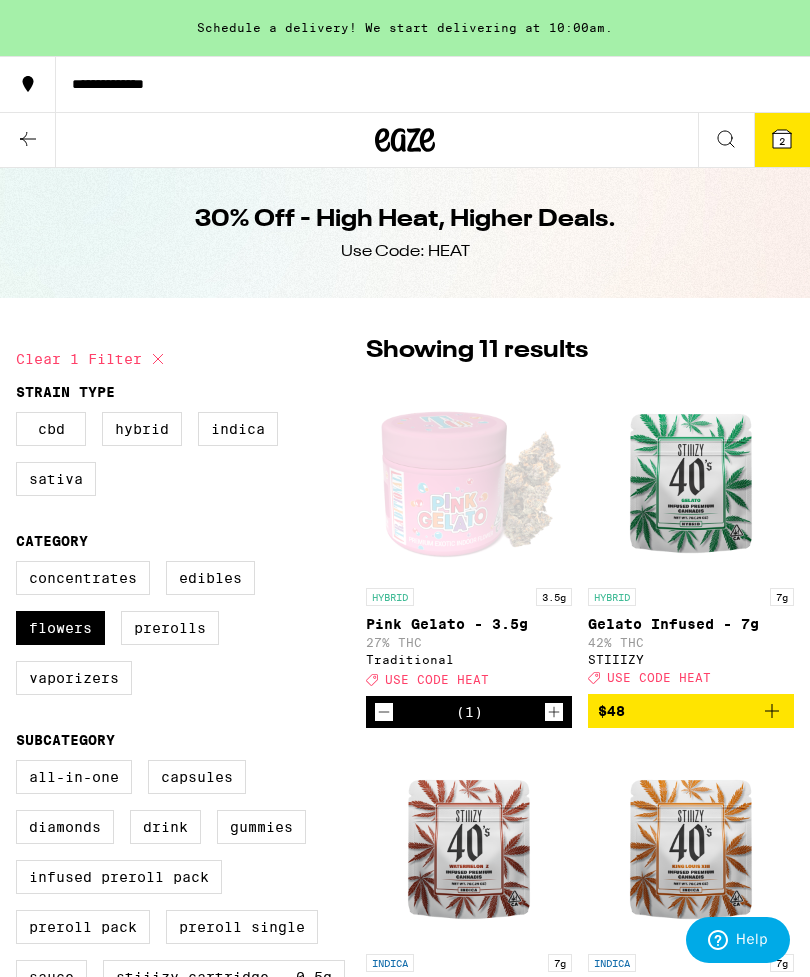 click on "Flowers" at bounding box center [60, 628] 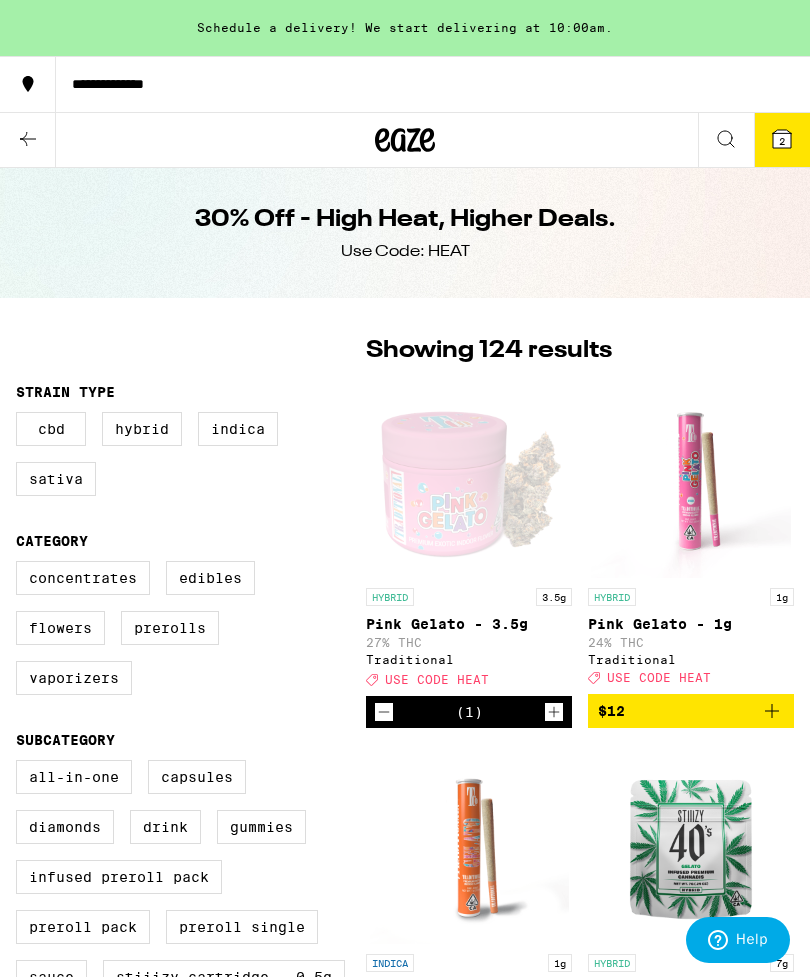 click on "Vaporizers" at bounding box center [74, 678] 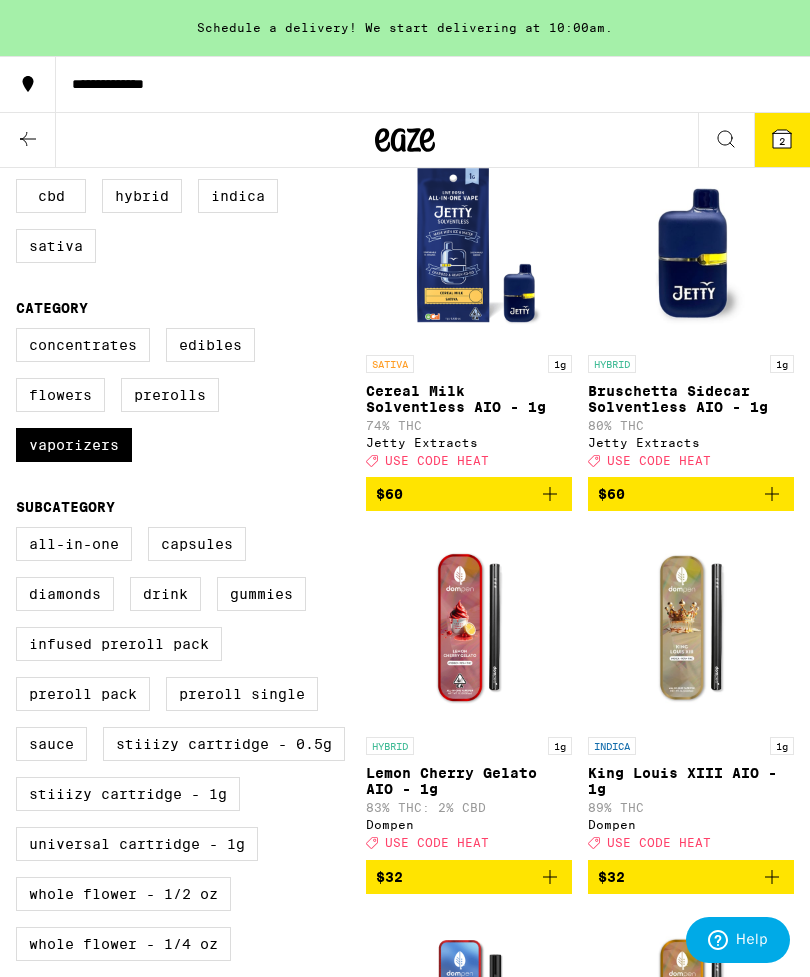 scroll, scrollTop: 0, scrollLeft: 0, axis: both 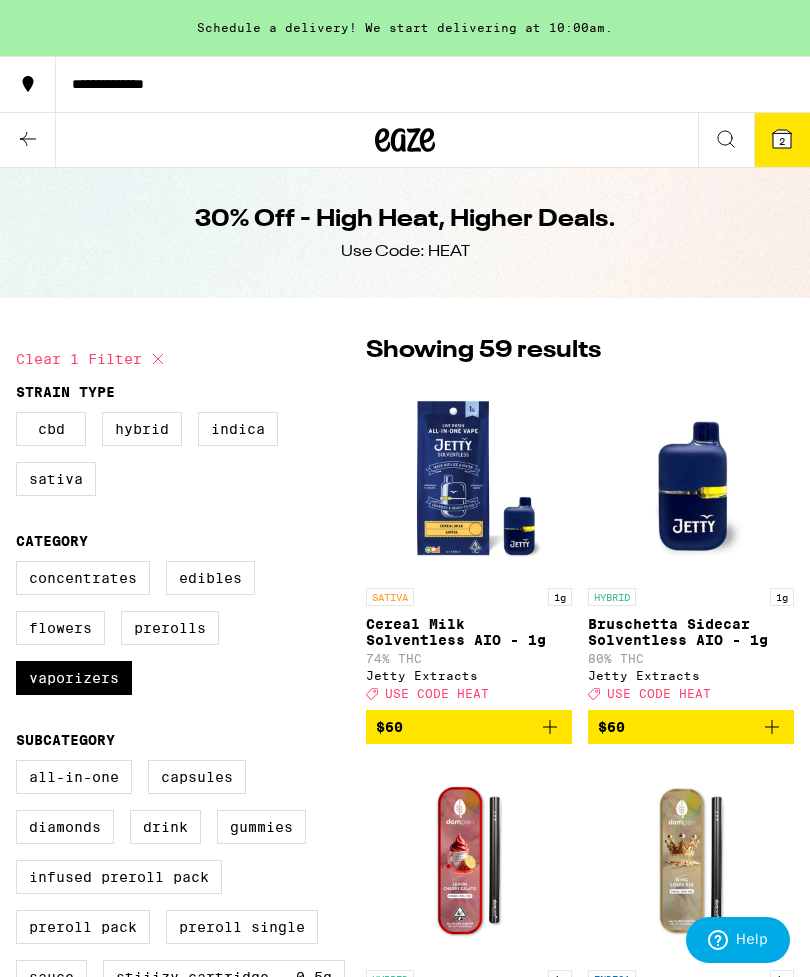 click on "Vaporizers" at bounding box center [74, 678] 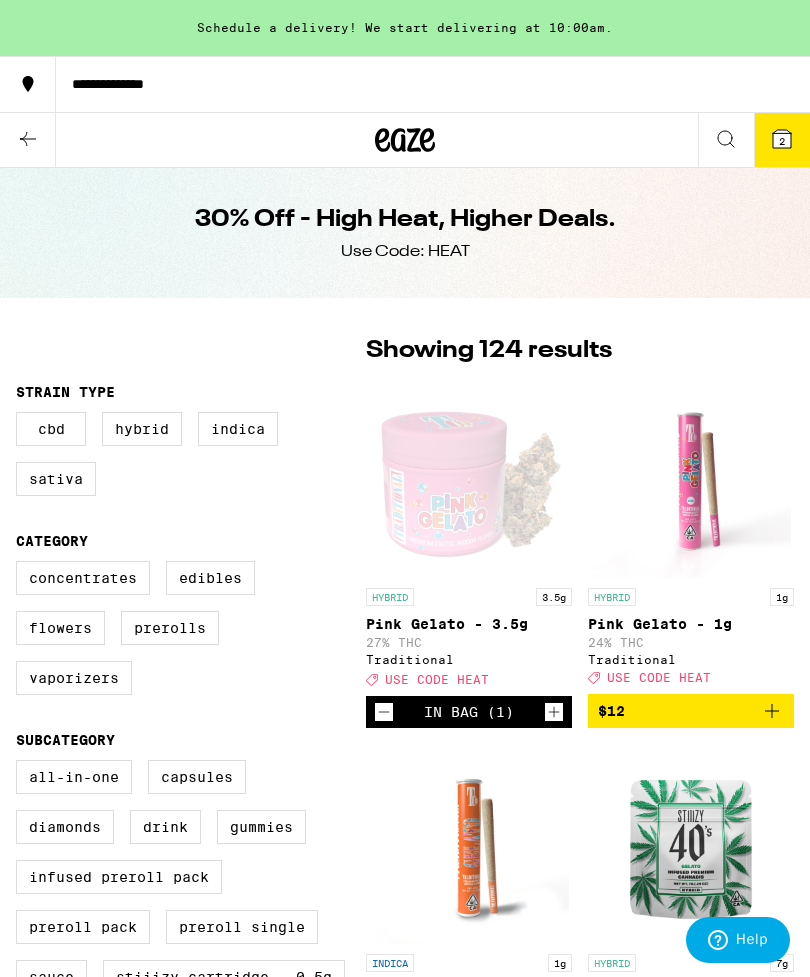 click on "Concentrates" at bounding box center [83, 578] 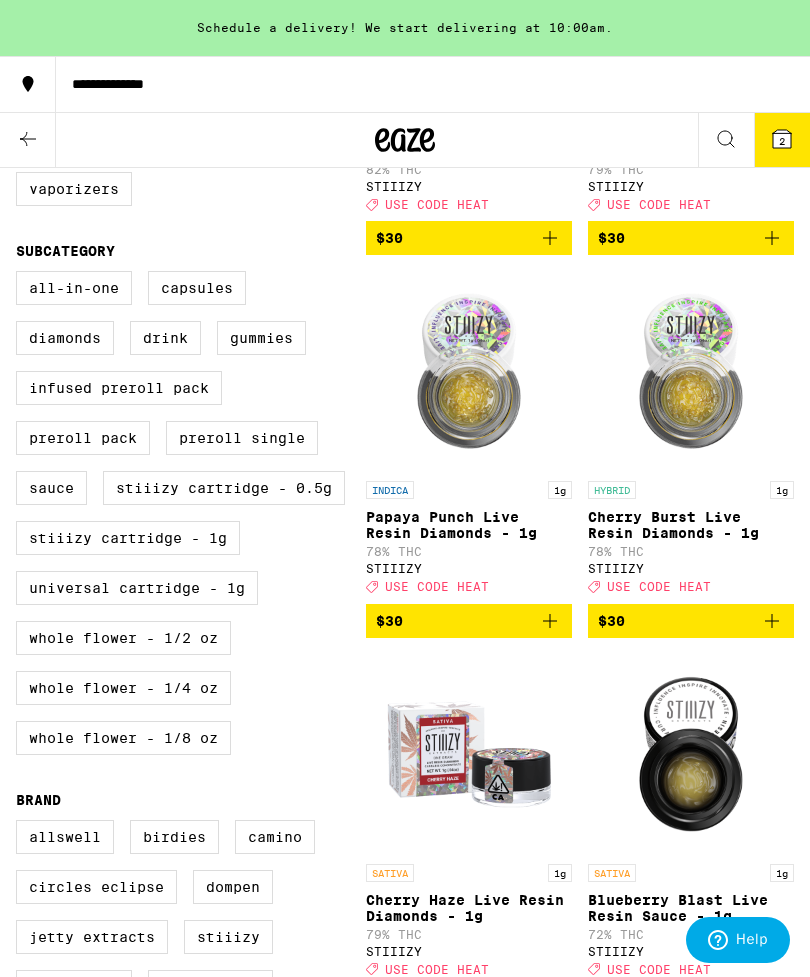 scroll, scrollTop: 0, scrollLeft: 0, axis: both 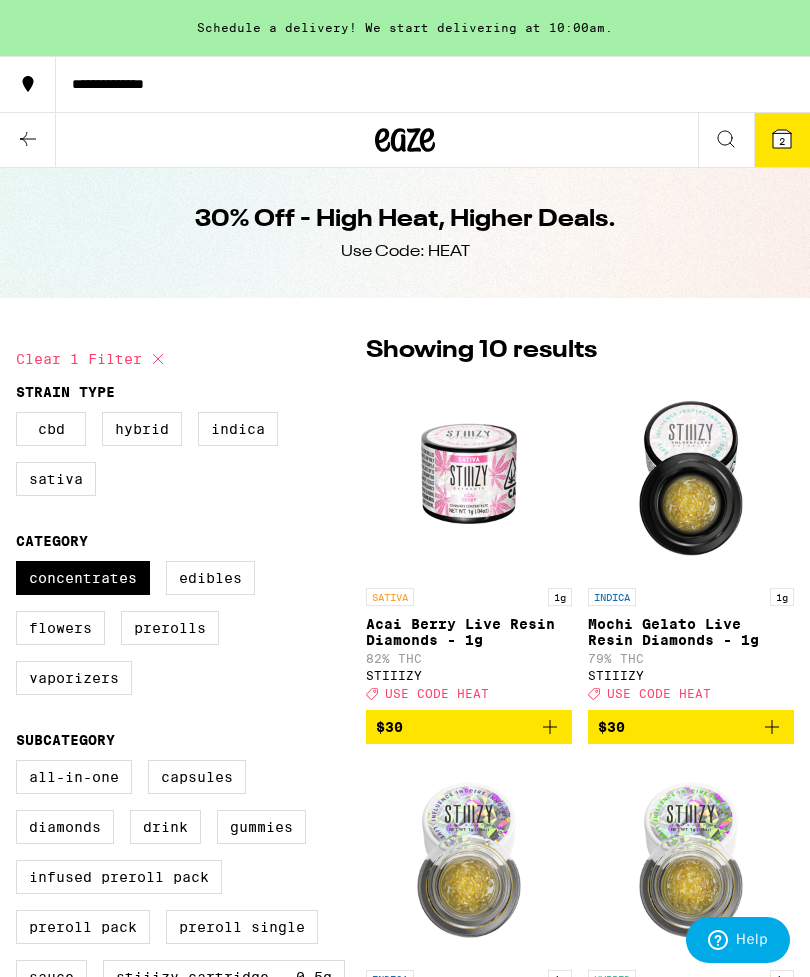 click on "2" at bounding box center (782, 141) 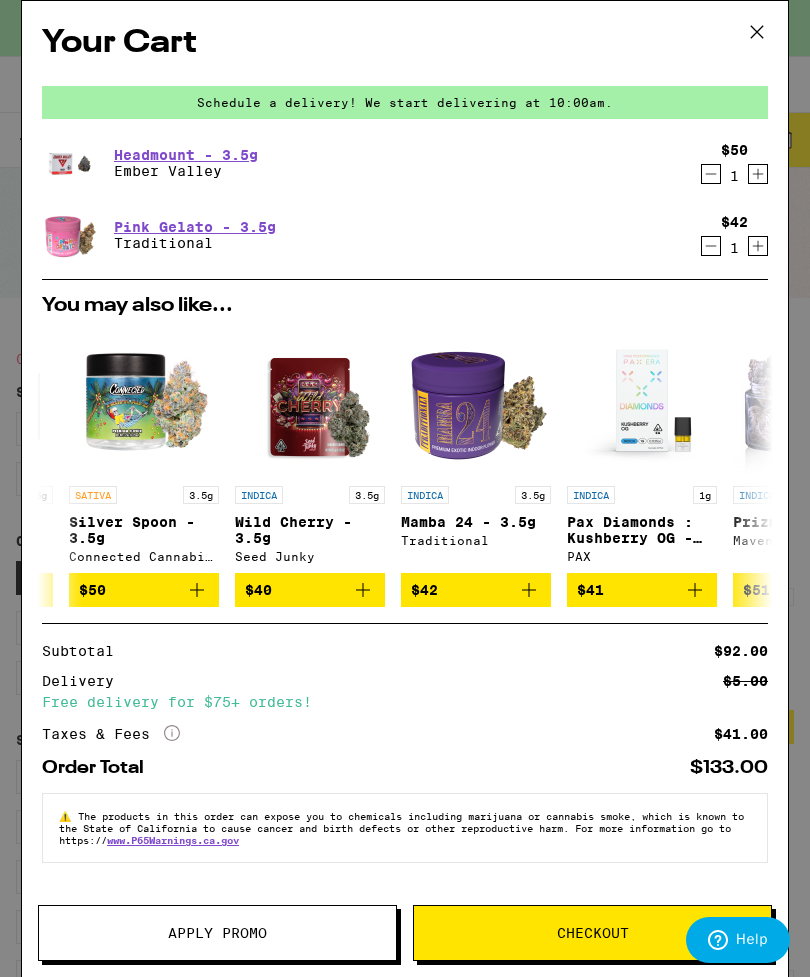 scroll, scrollTop: 0, scrollLeft: 635, axis: horizontal 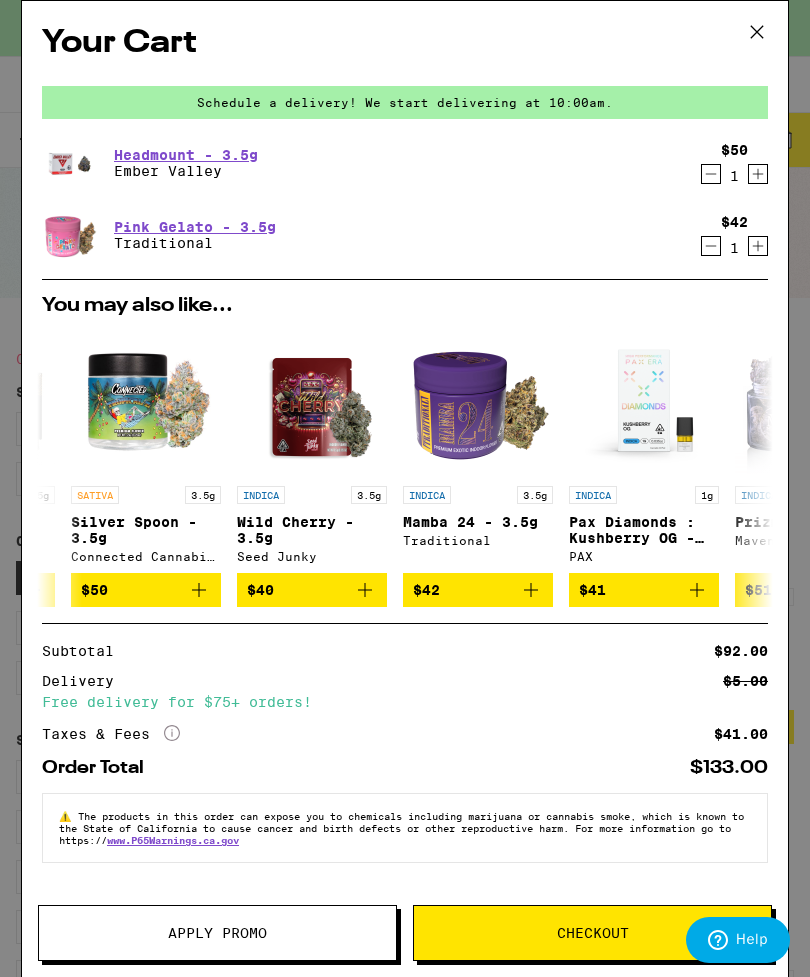 click at bounding box center [478, 401] 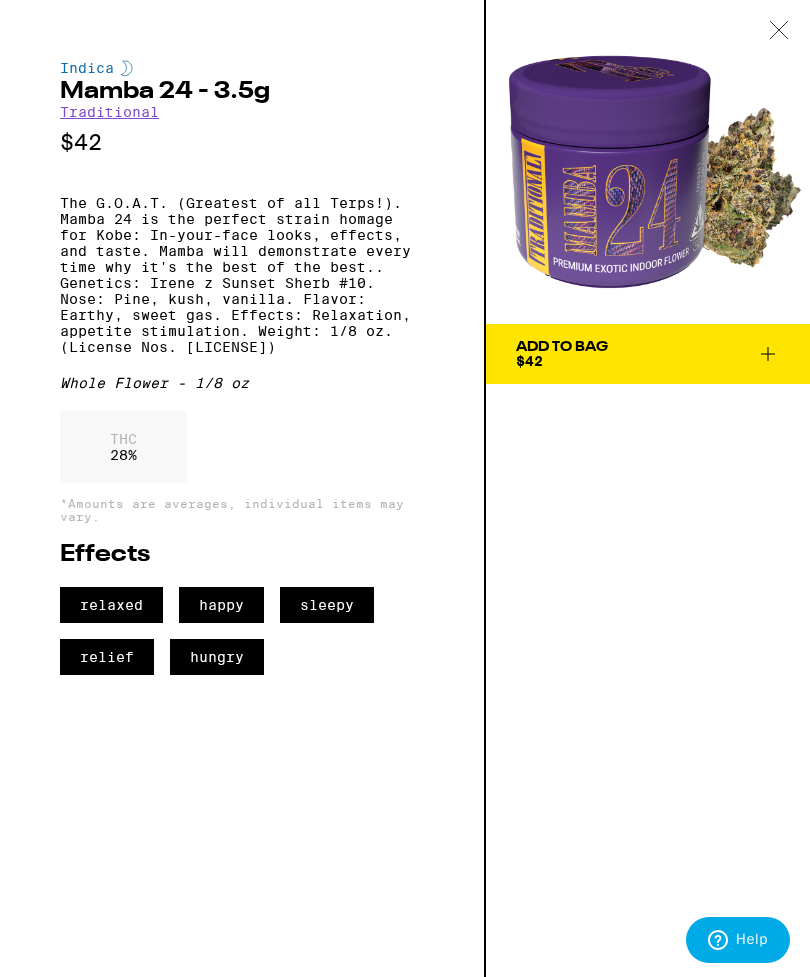 click 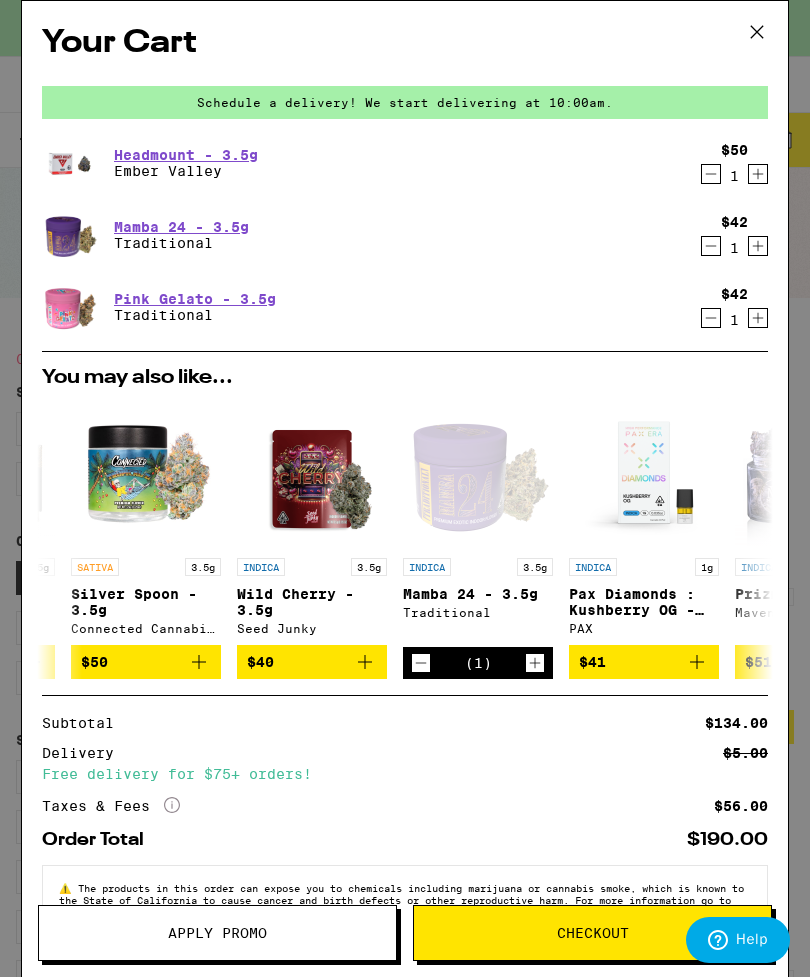 click 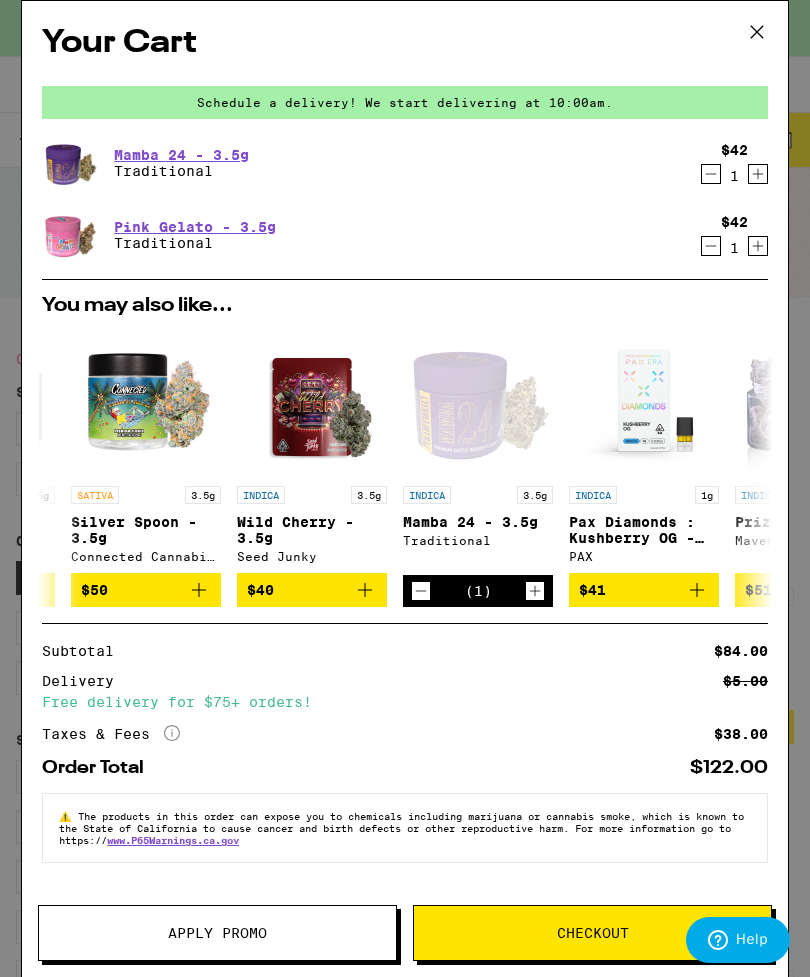click on "Apply Promo" at bounding box center (217, 933) 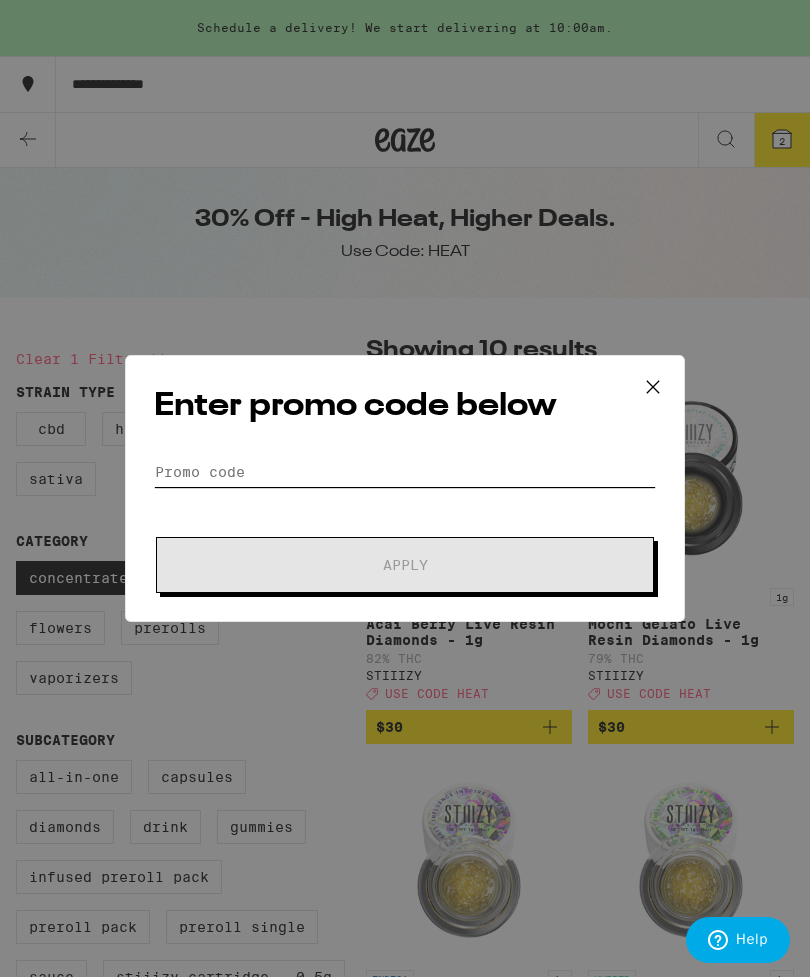 click on "Promo Code" at bounding box center (405, 472) 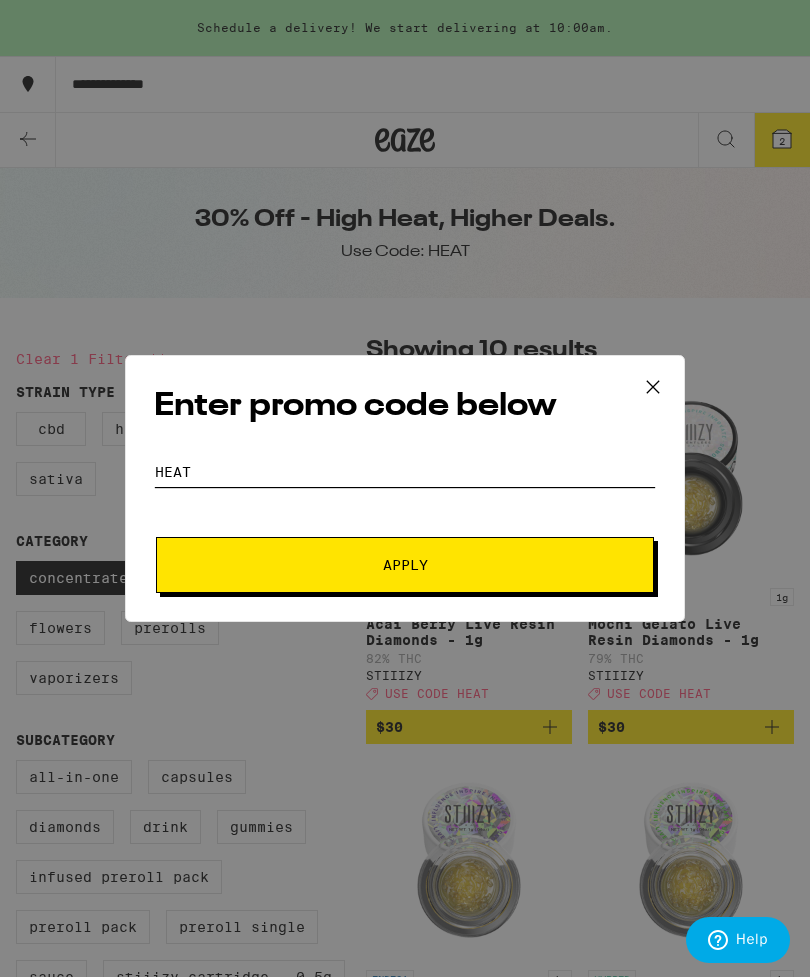 type on "Heat" 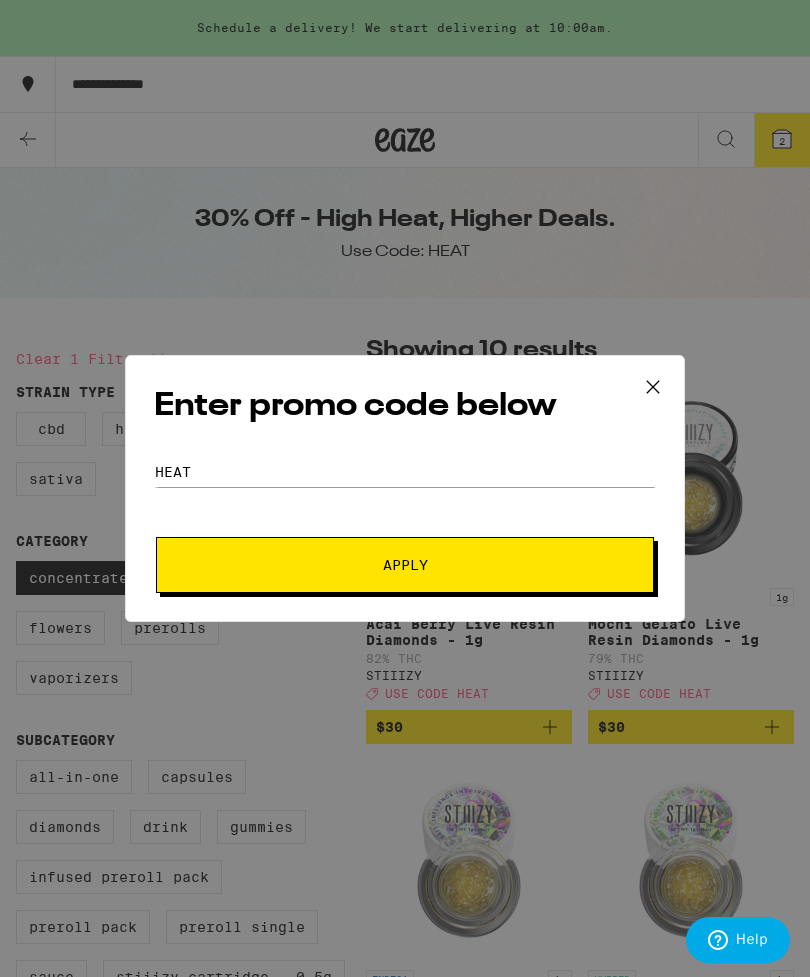 click on "Apply" at bounding box center [405, 565] 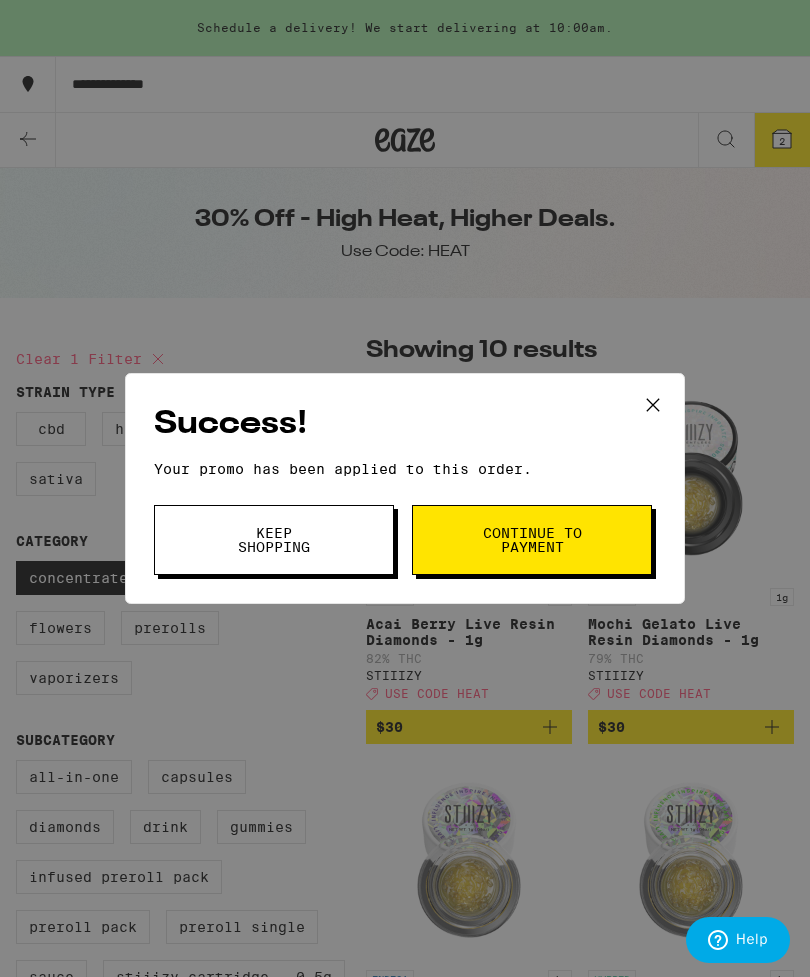 click on "Continue to payment" at bounding box center [532, 540] 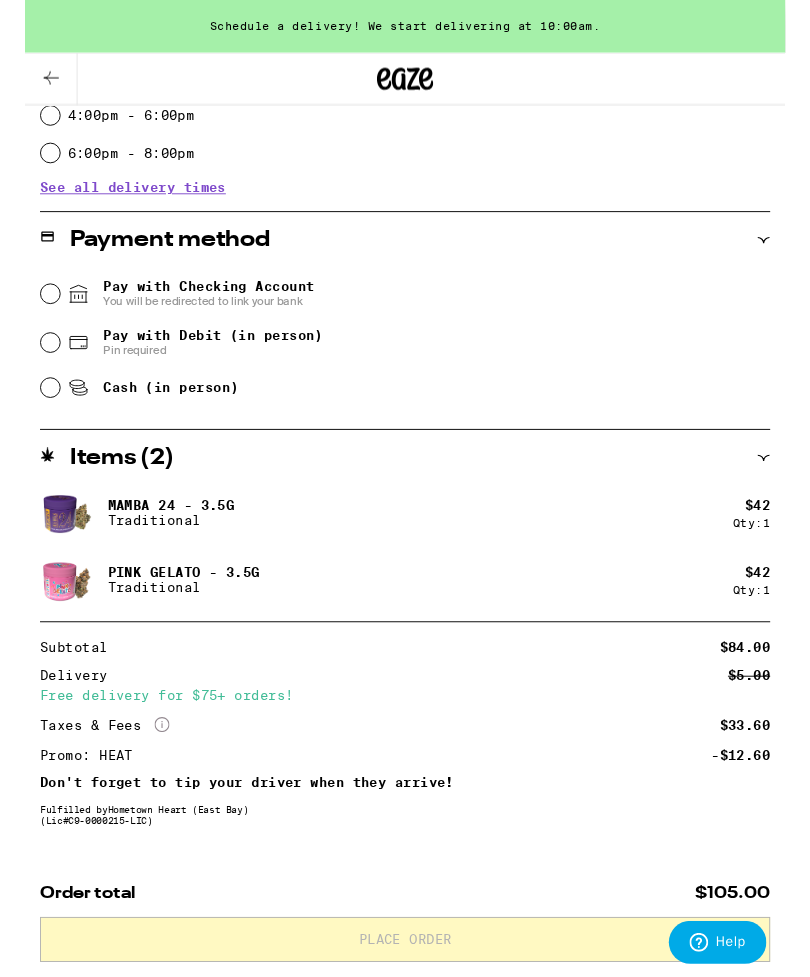 scroll, scrollTop: 758, scrollLeft: 0, axis: vertical 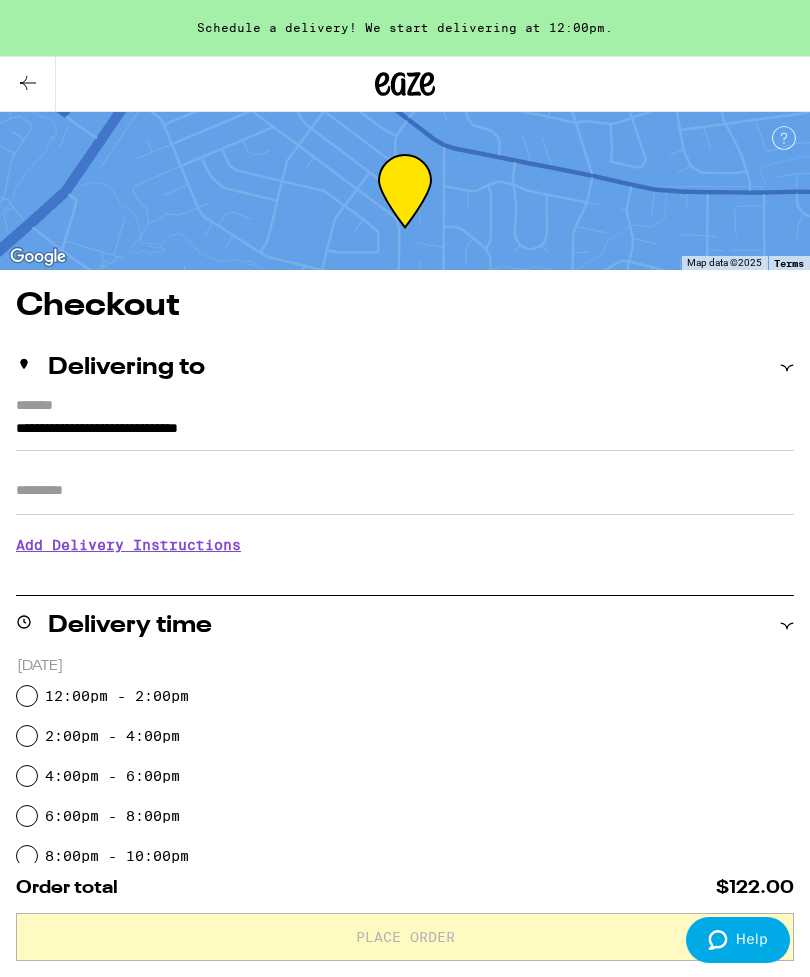 click on "12:00pm - 2:00pm" at bounding box center (27, 696) 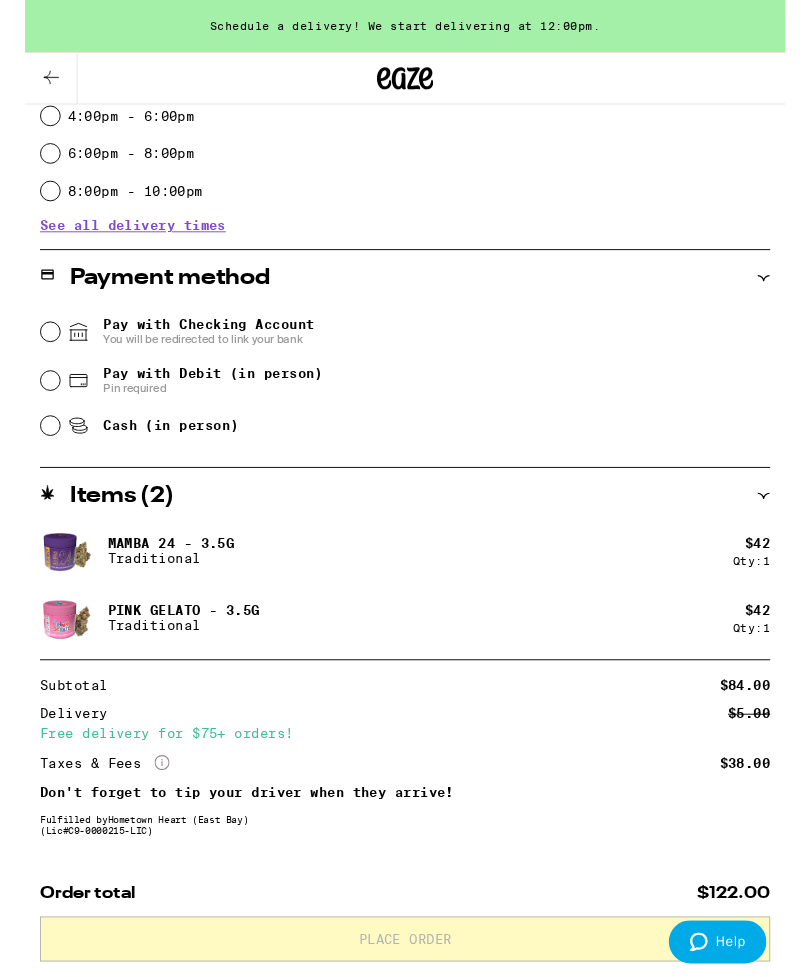 scroll, scrollTop: 655, scrollLeft: 0, axis: vertical 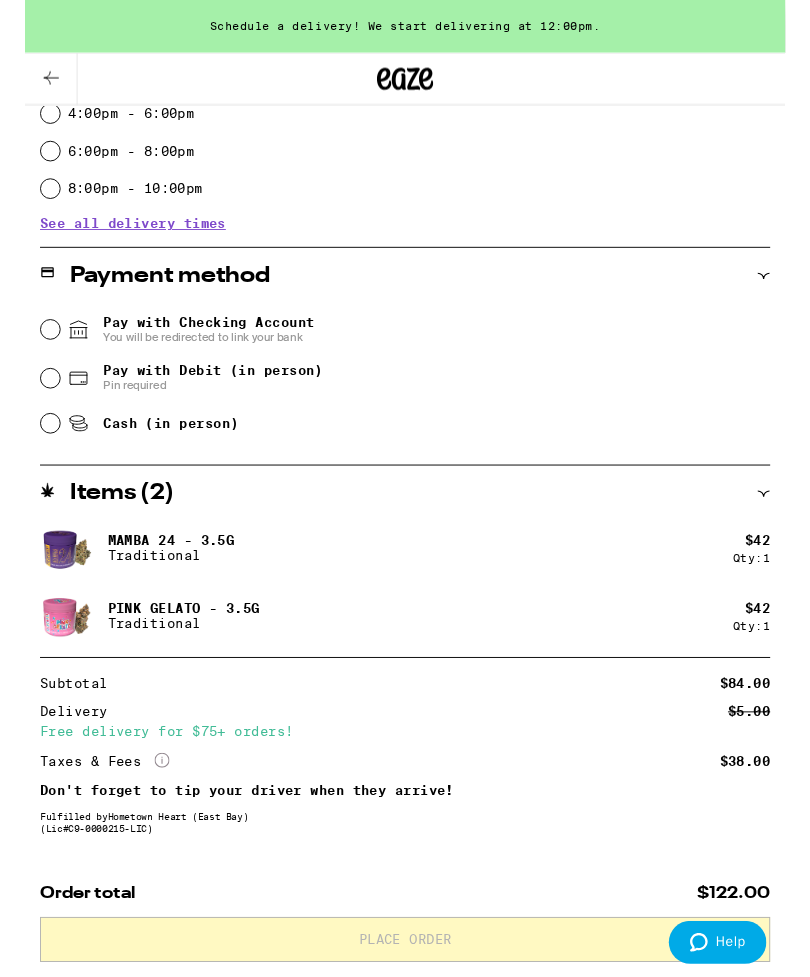 click on "Cash (in person)" at bounding box center [27, 451] 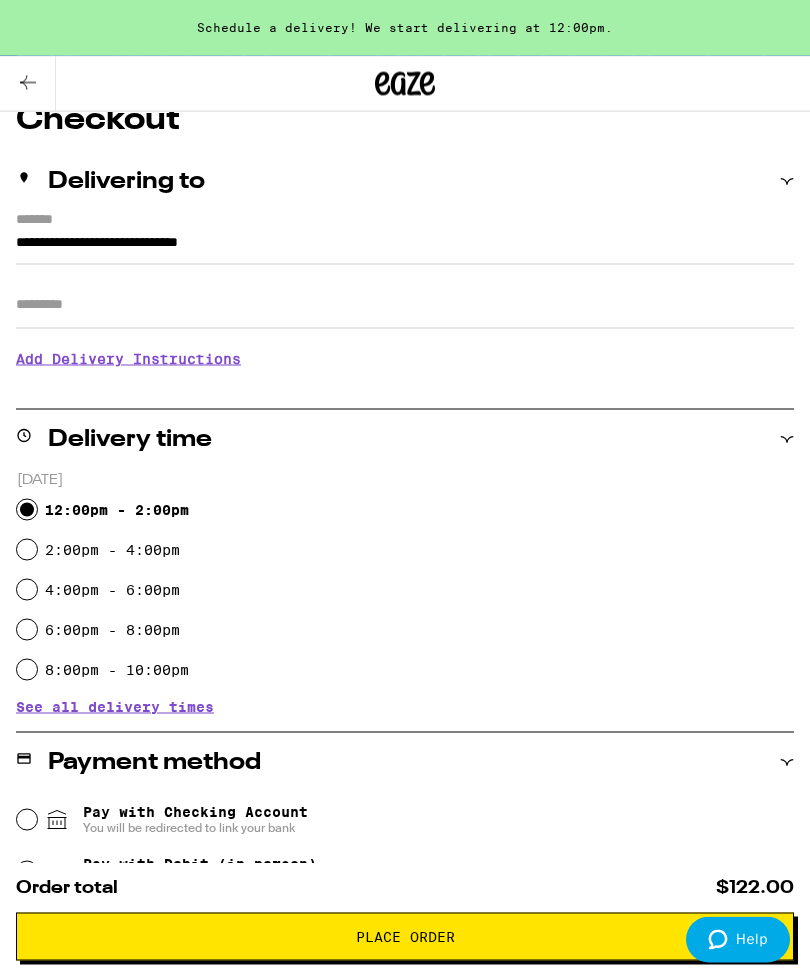 scroll, scrollTop: 0, scrollLeft: 0, axis: both 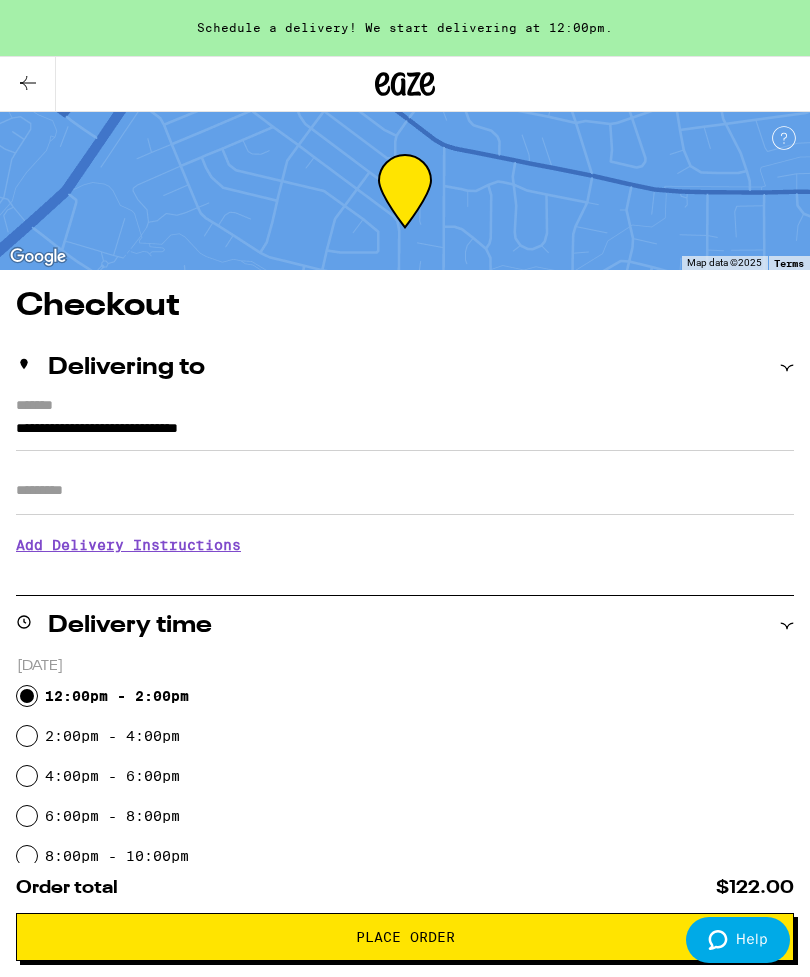 click 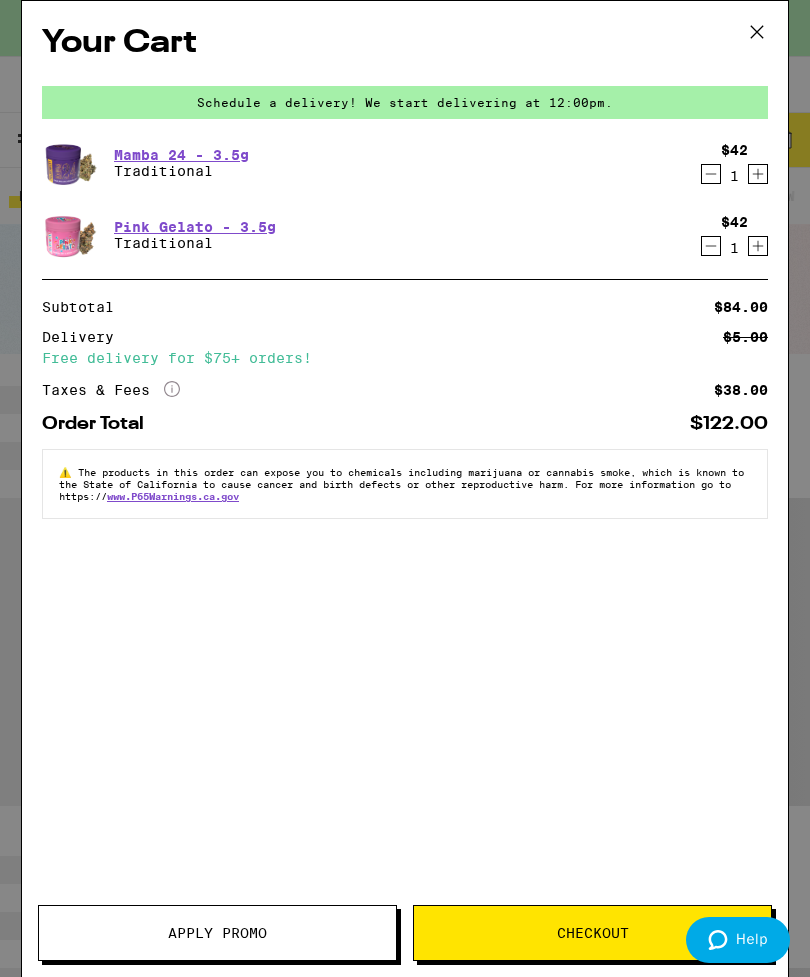 click on "Your Cart Schedule a delivery! We start delivering at 12:00pm. Mamba 24 - 3.5g Traditional $42 1 Pink Gelato - 3.5g Traditional $42 1 Subtotal $84.00 Delivery $5.00 Free delivery for $75+ orders! Taxes & Fees More Info $38.00 Order Total $122.00 ⚠️ The products in this order can expose you to chemicals including marijuana or cannabis smoke, which is known to the State of [STATE] to cause cancer and birth defects or other reproductive harm. For more information go to https://www.P65Warnings.ca.gov" at bounding box center (405, 459) 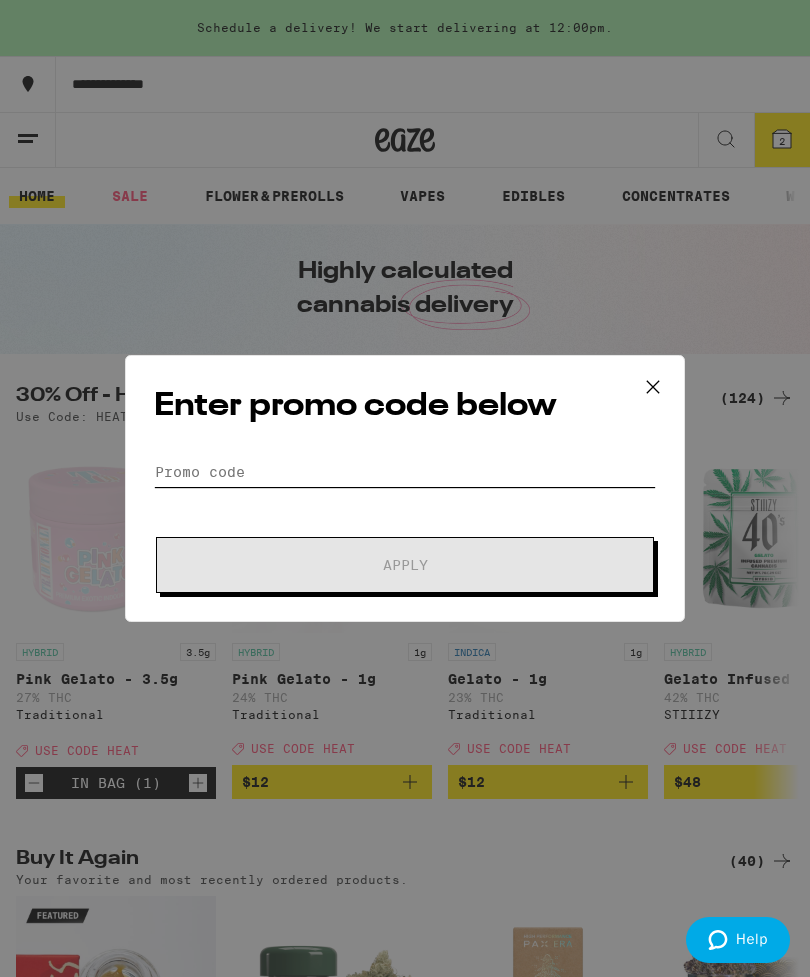 click on "Promo Code" at bounding box center (405, 472) 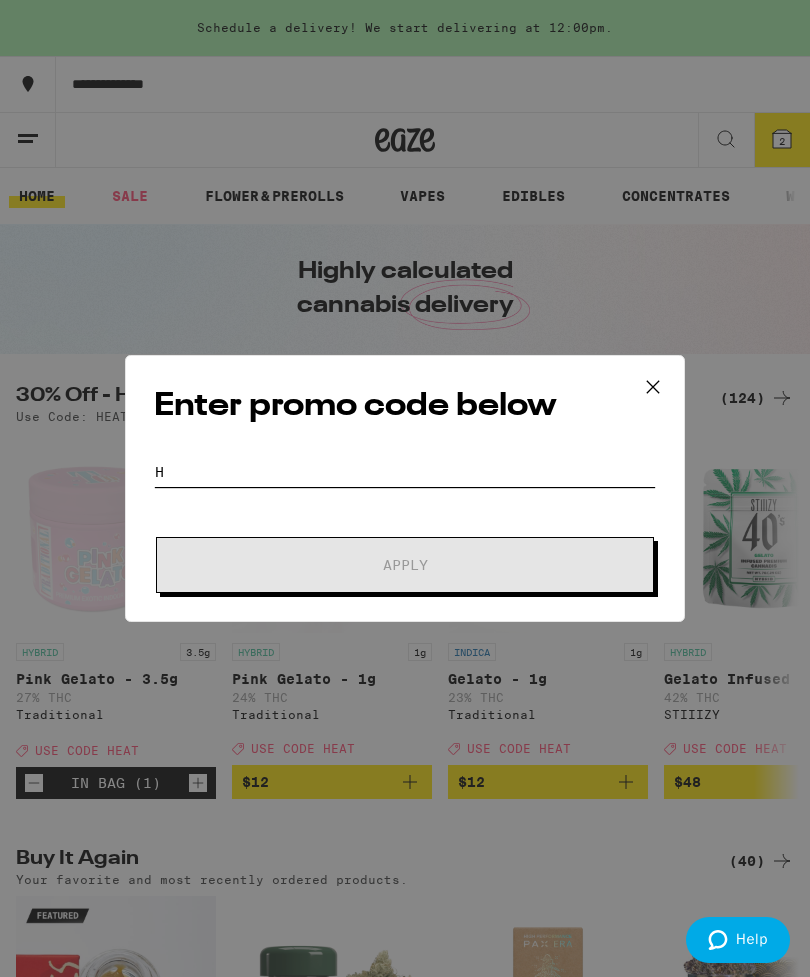 click on "H" at bounding box center (405, 472) 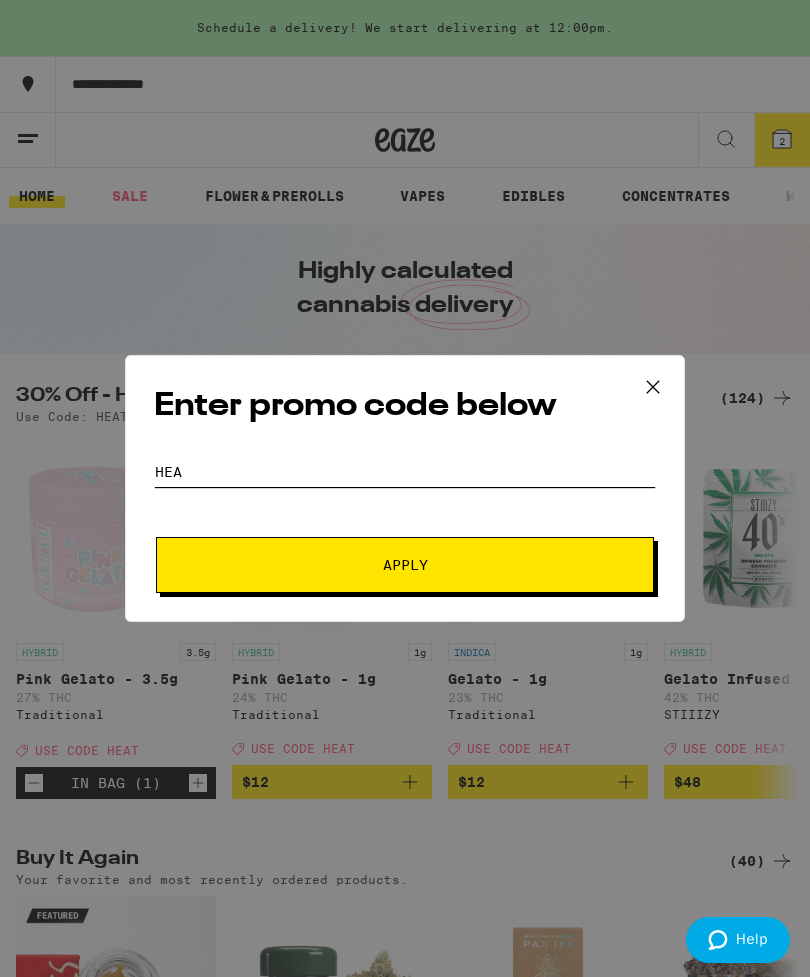 scroll, scrollTop: 0, scrollLeft: 0, axis: both 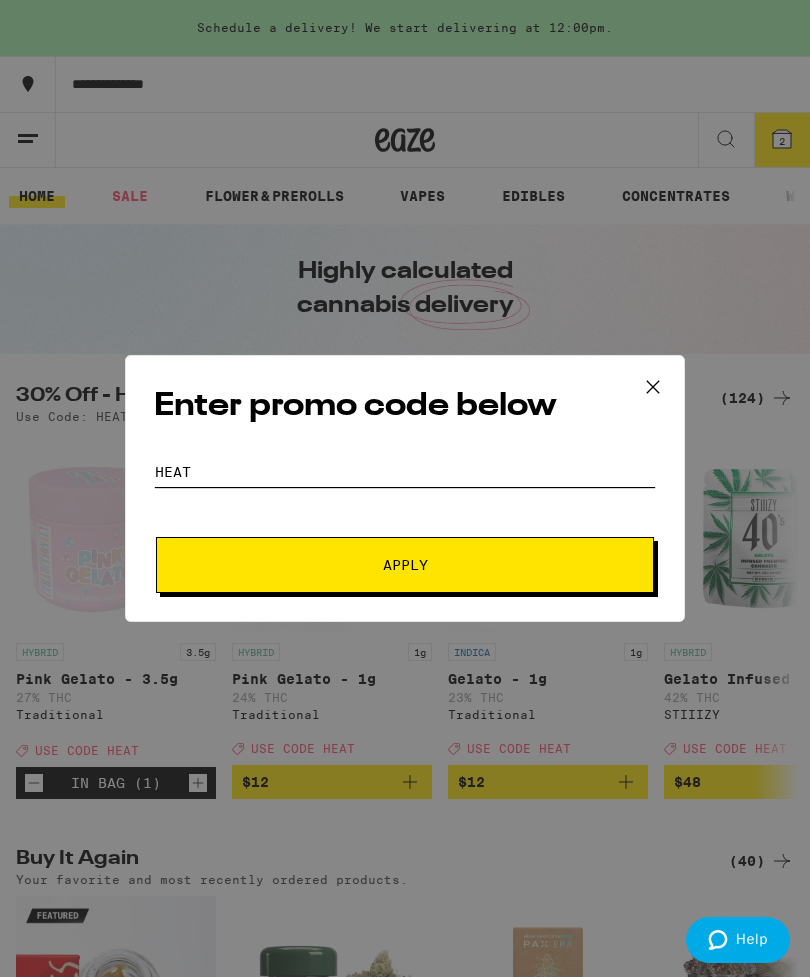 type on "Heat" 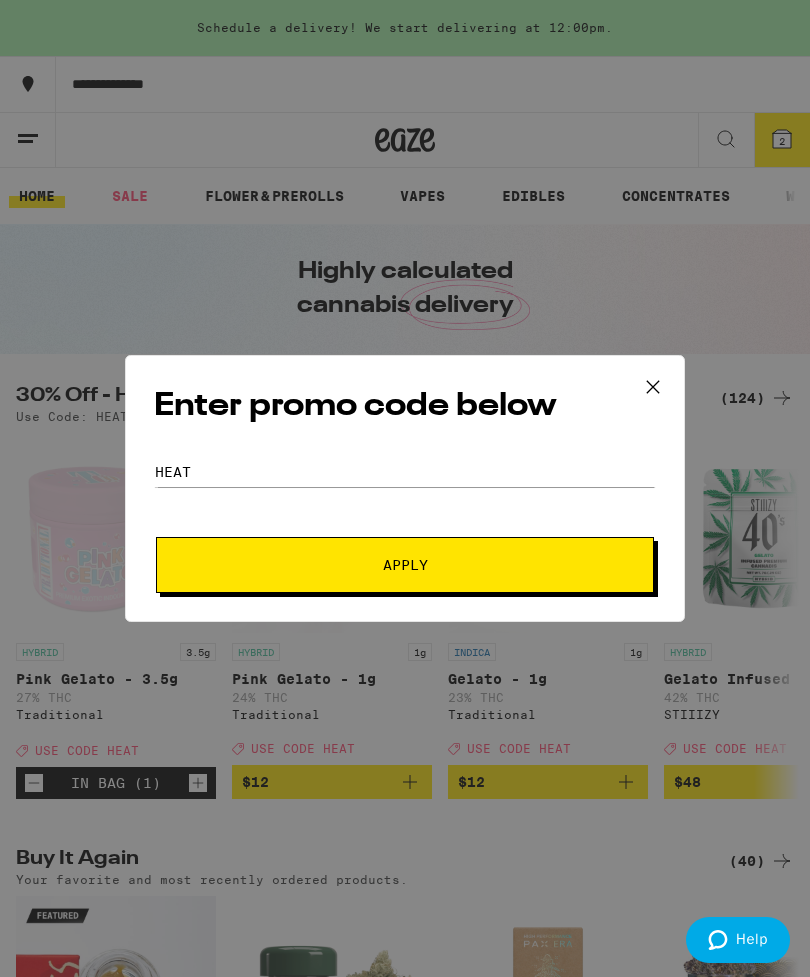 click on "Apply" at bounding box center (405, 565) 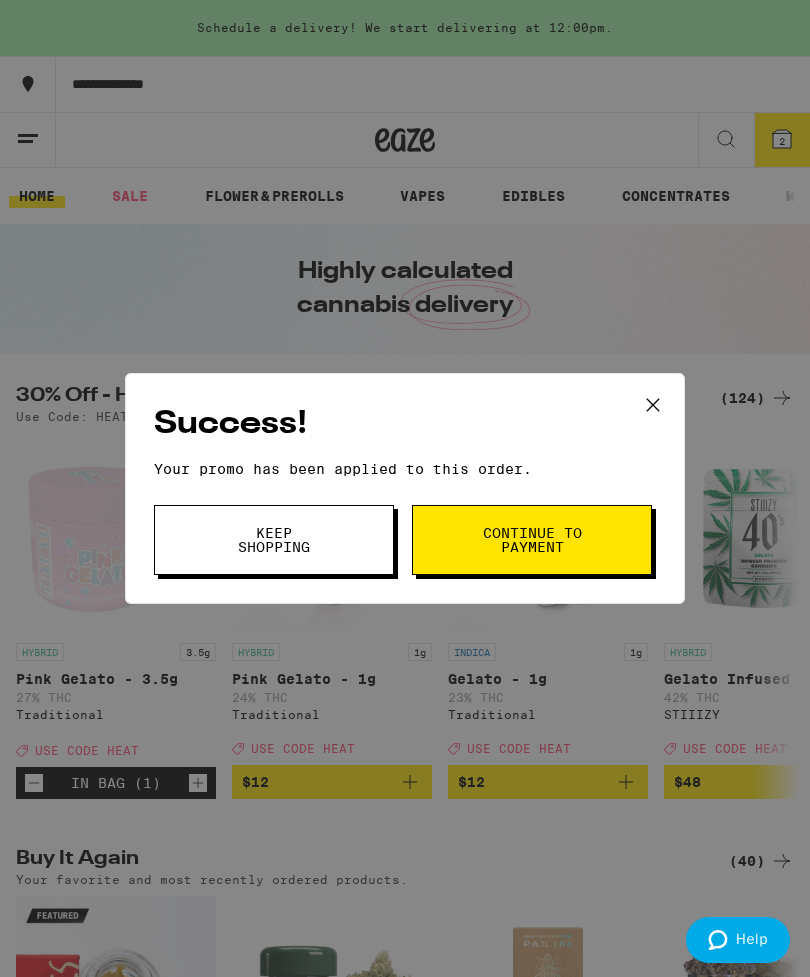 click on "Continue to payment" at bounding box center [532, 540] 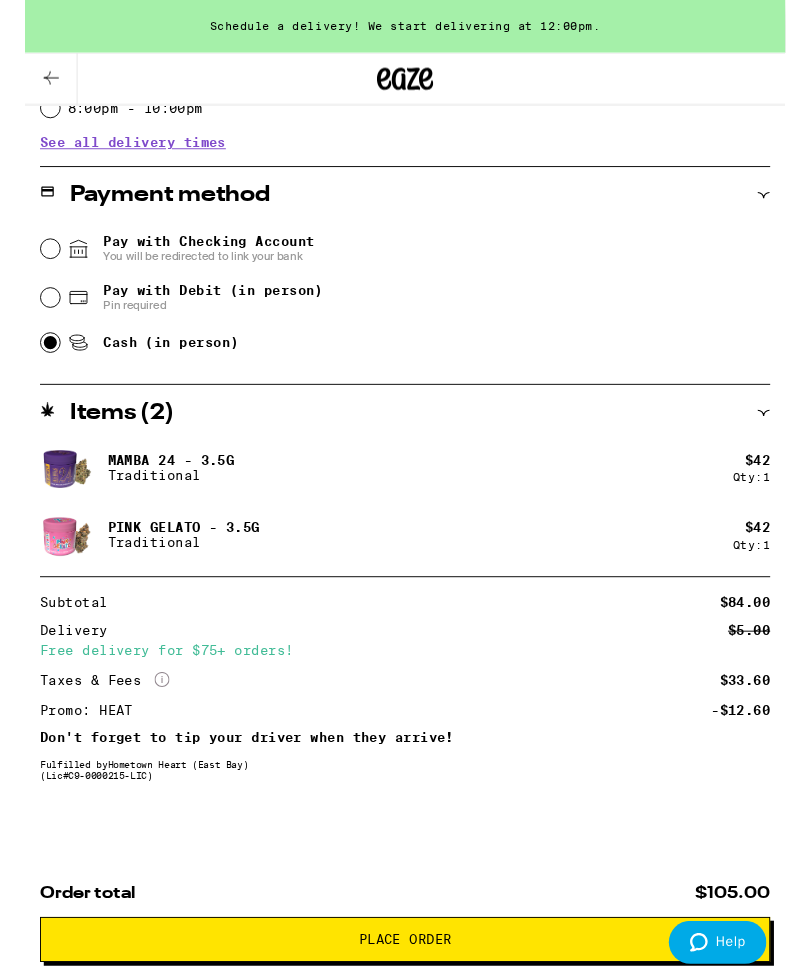 scroll, scrollTop: 758, scrollLeft: 0, axis: vertical 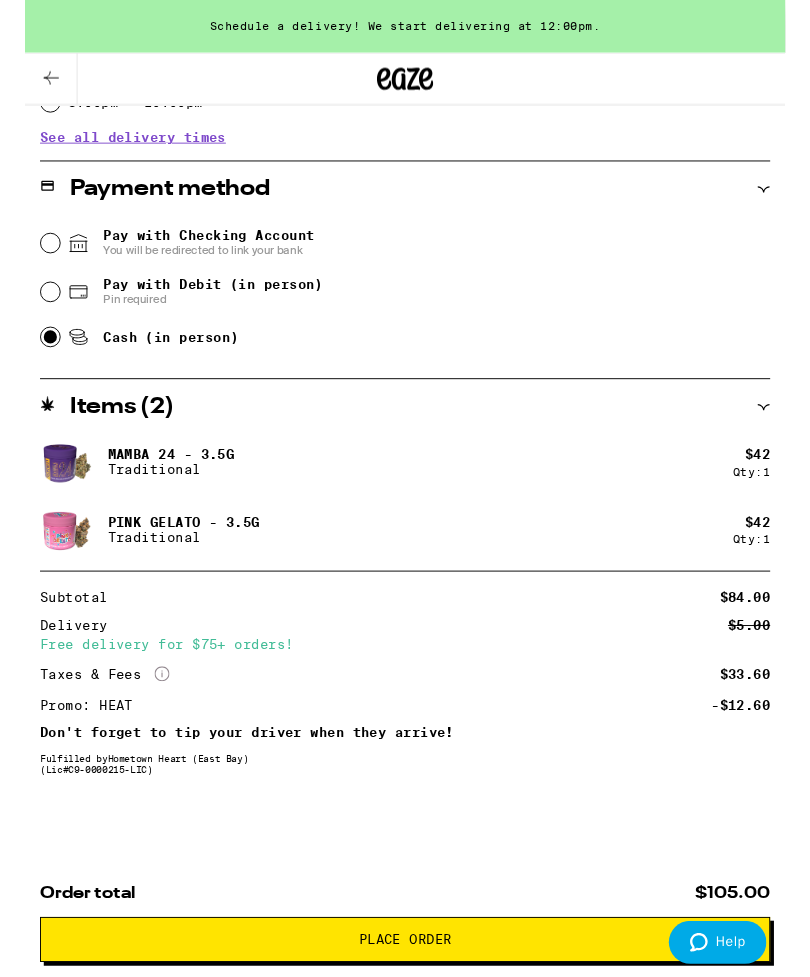 click on "Place Order" at bounding box center (405, 1001) 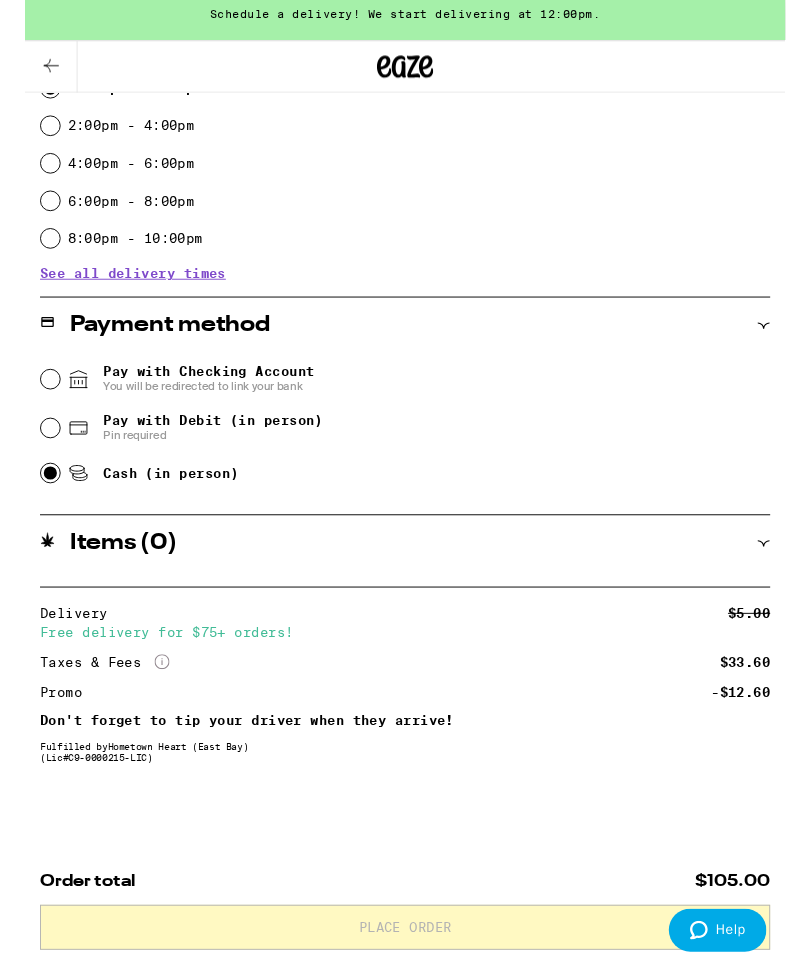 scroll, scrollTop: 600, scrollLeft: 0, axis: vertical 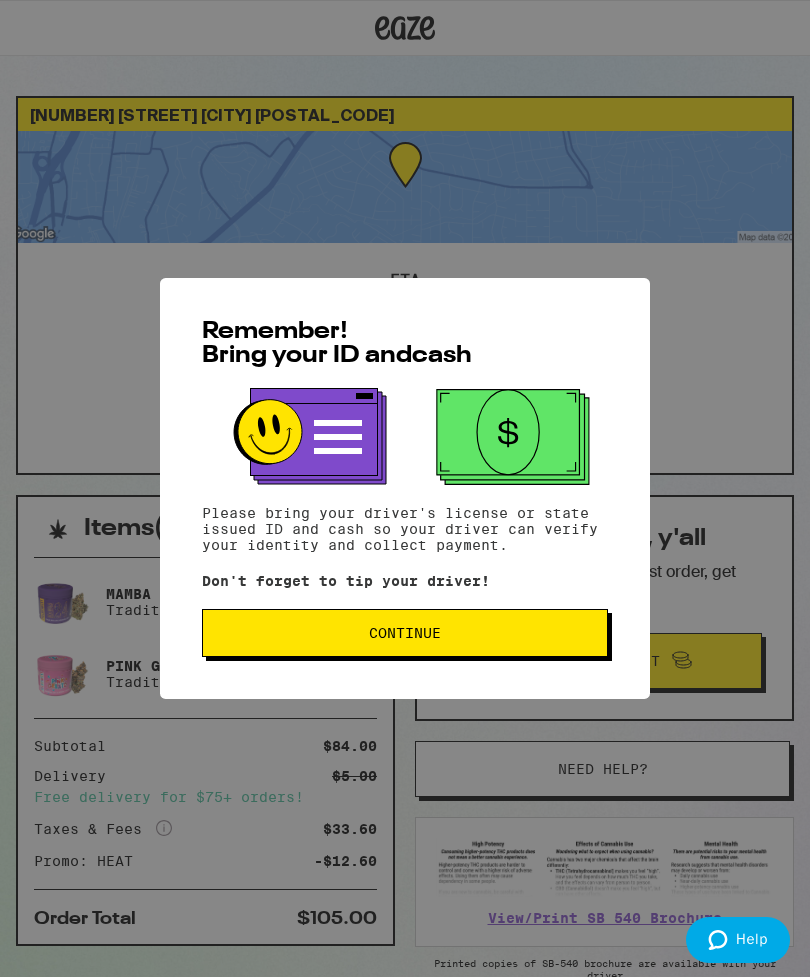 click on "Continue" at bounding box center (405, 633) 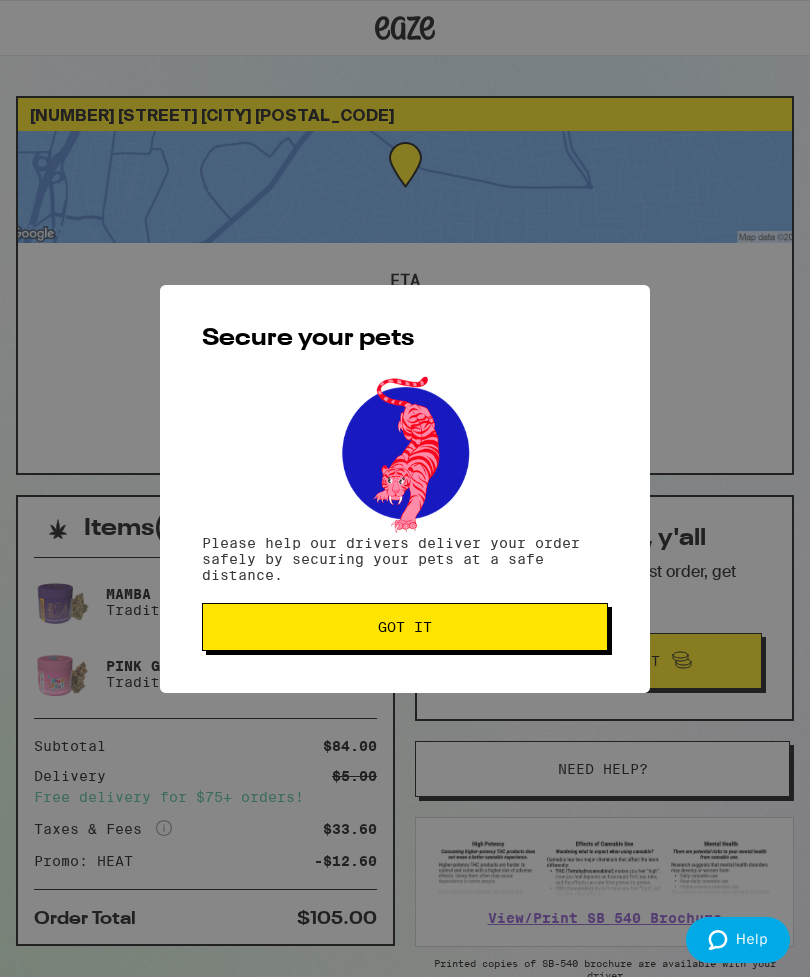 click on "Got it" at bounding box center [405, 627] 